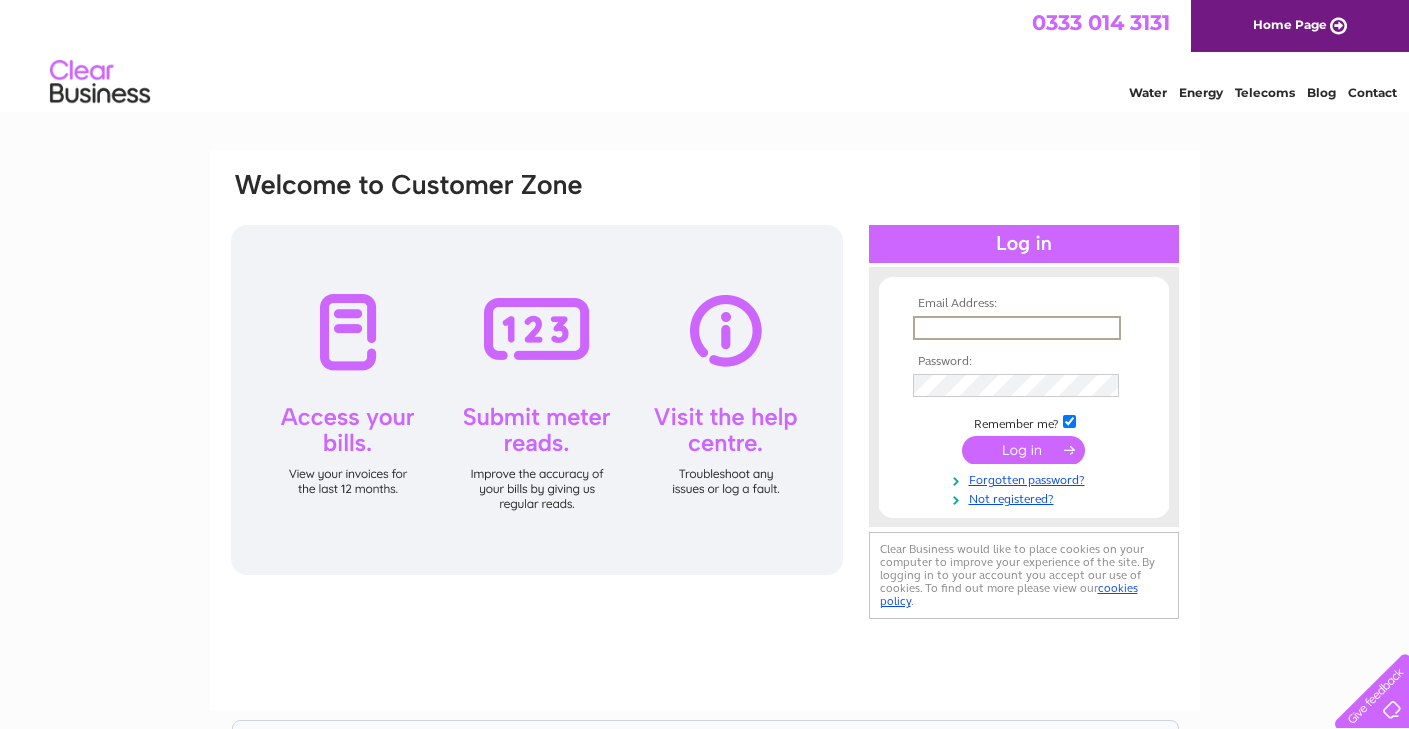 scroll, scrollTop: 0, scrollLeft: 0, axis: both 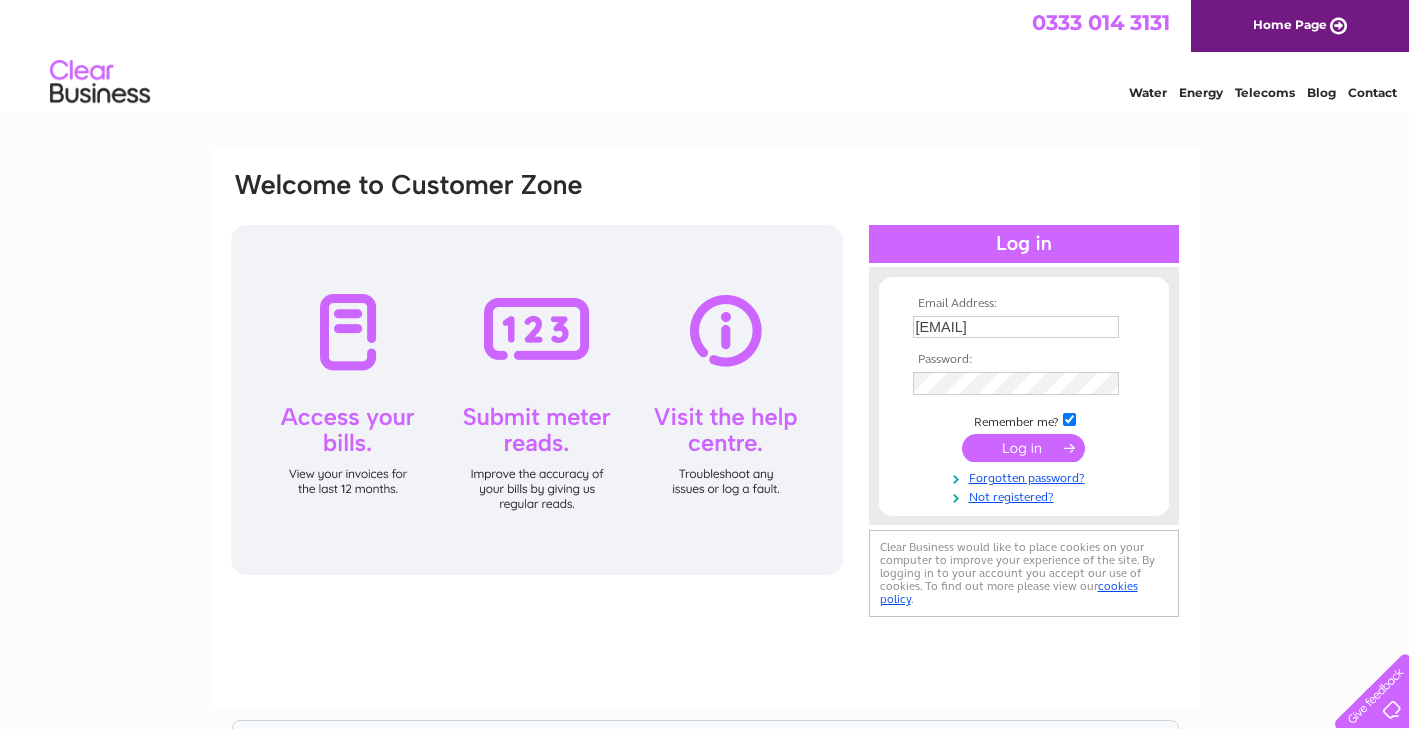 click at bounding box center (1023, 448) 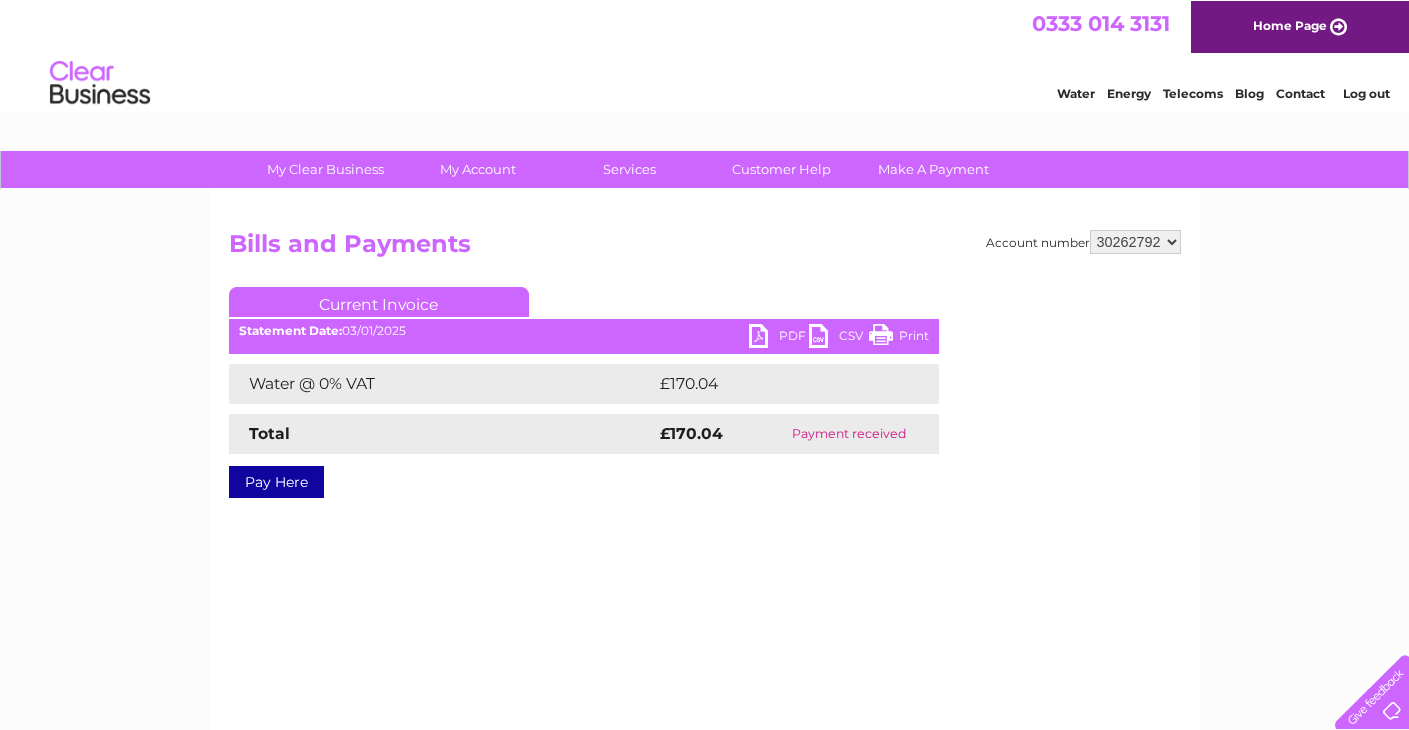 scroll, scrollTop: 0, scrollLeft: 0, axis: both 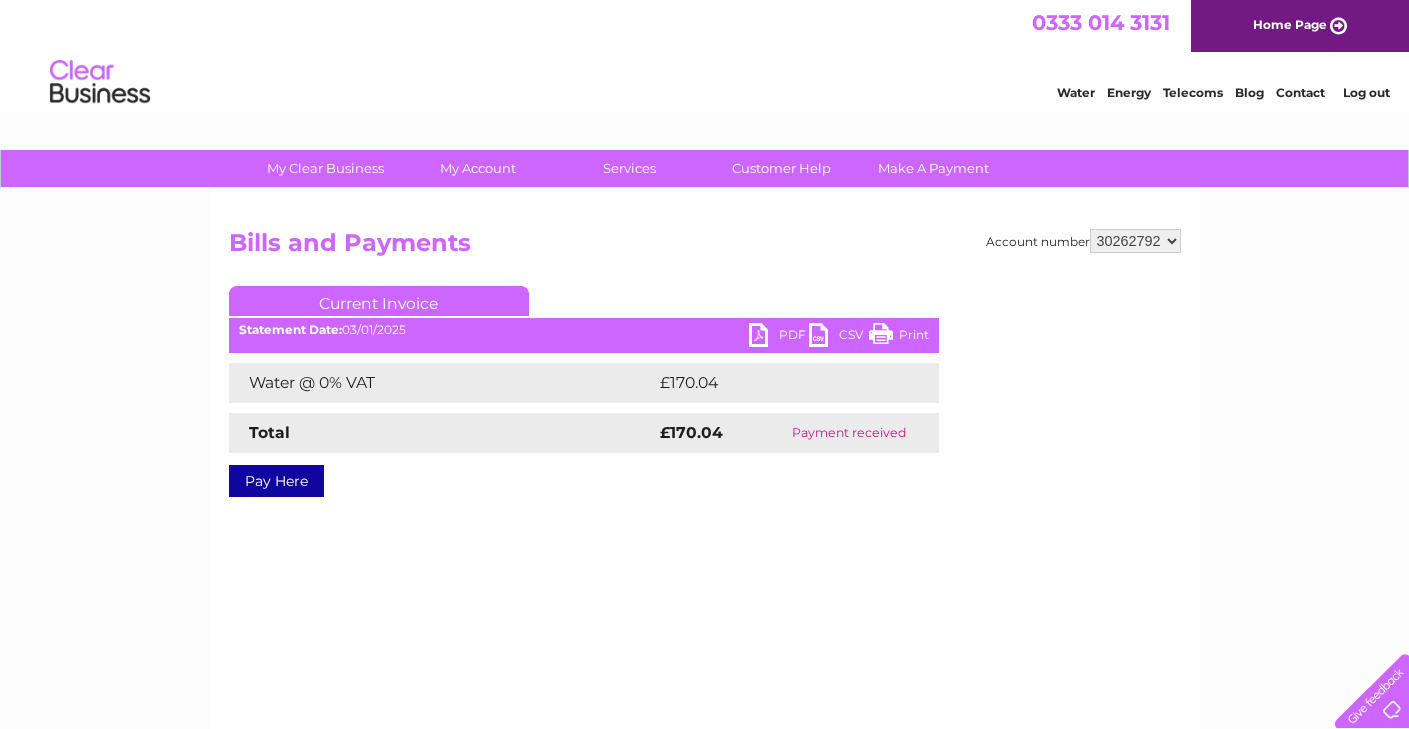 click on "PDF" at bounding box center [779, 337] 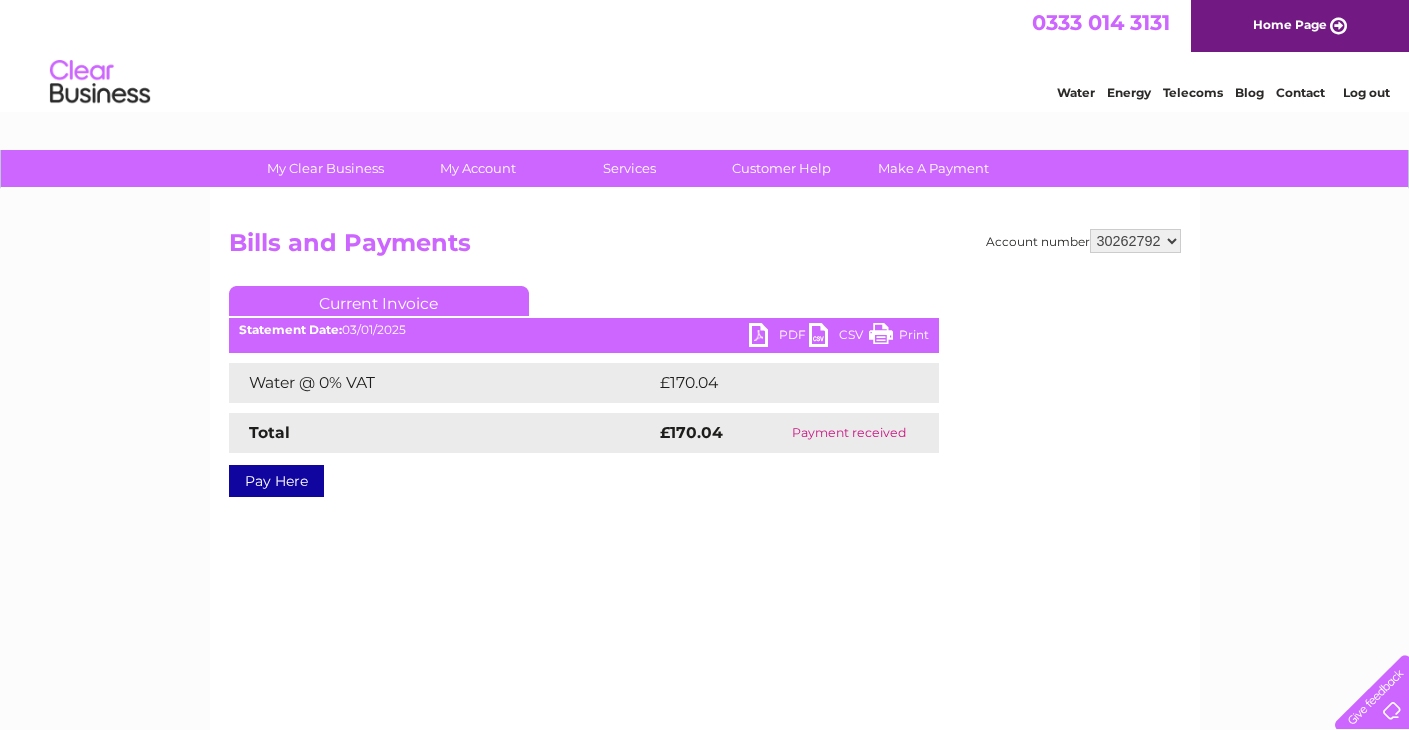 click on "Account number    1031307
1077881
30262792
Bills and Payments
Current Invoice
PDF
CSV
Print" at bounding box center (705, 378) 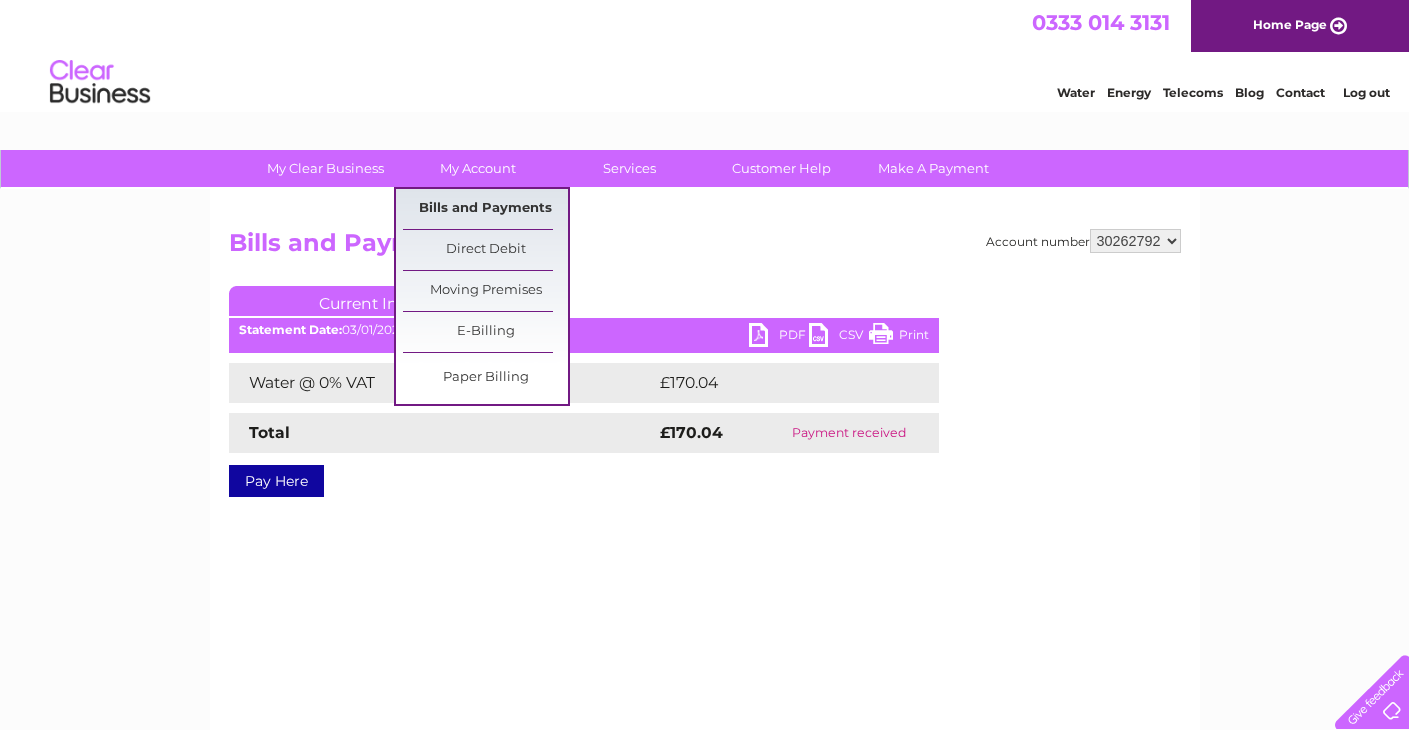 click on "Bills and Payments" at bounding box center (485, 209) 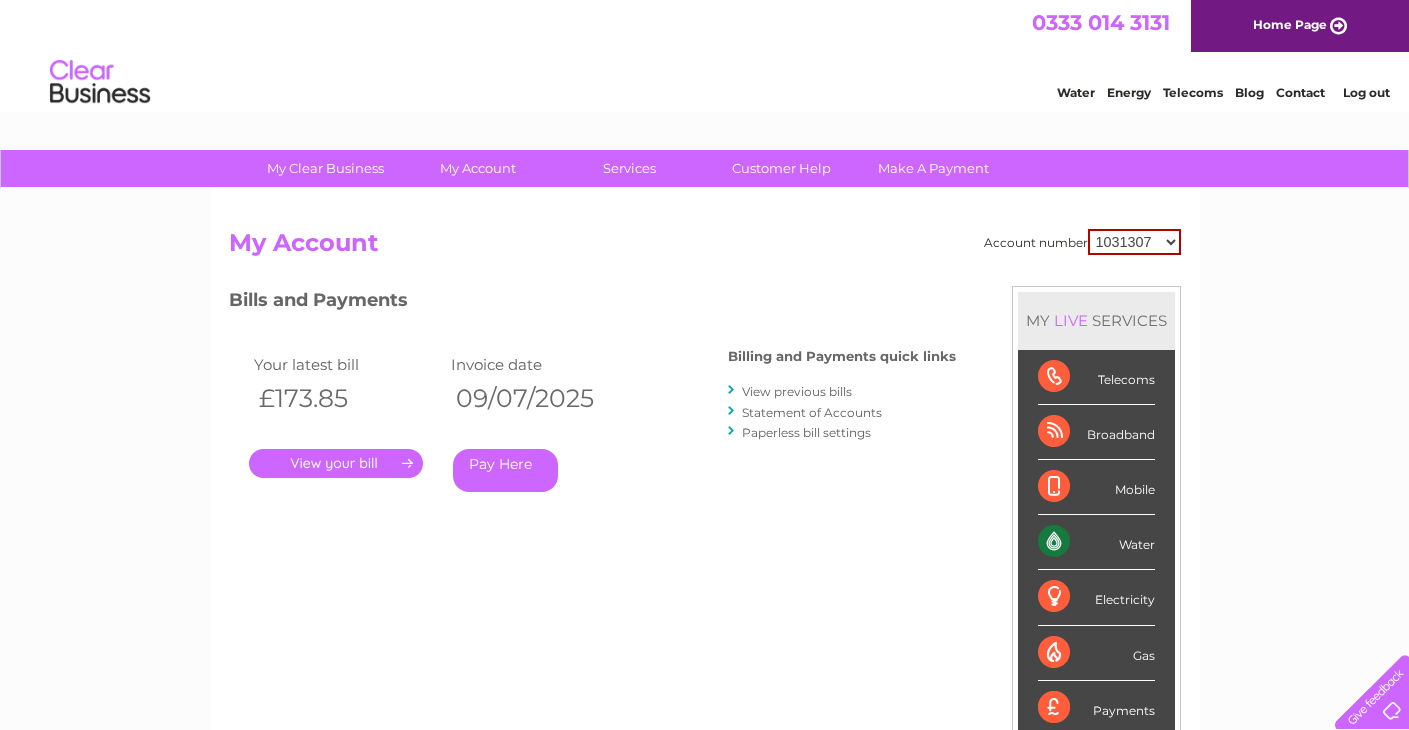 scroll, scrollTop: 0, scrollLeft: 0, axis: both 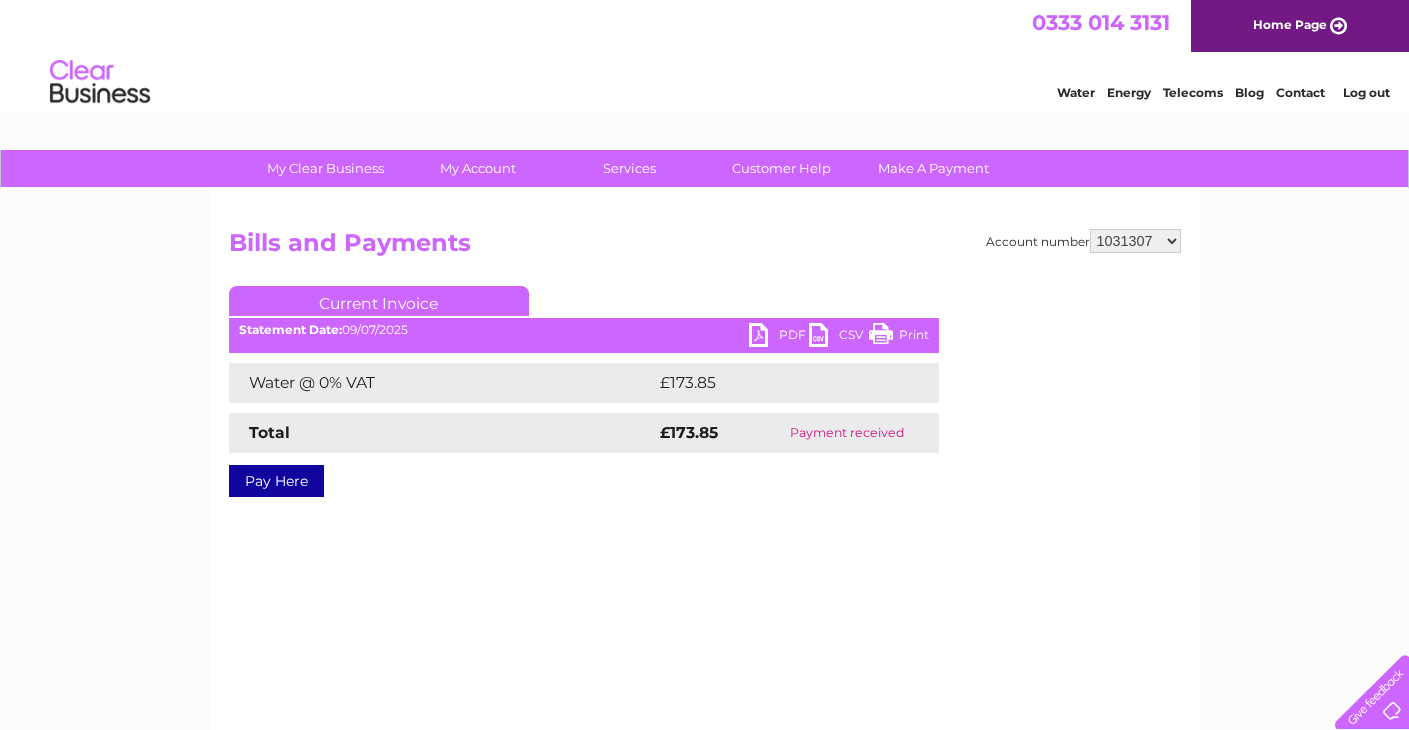 click on "PDF" at bounding box center (779, 337) 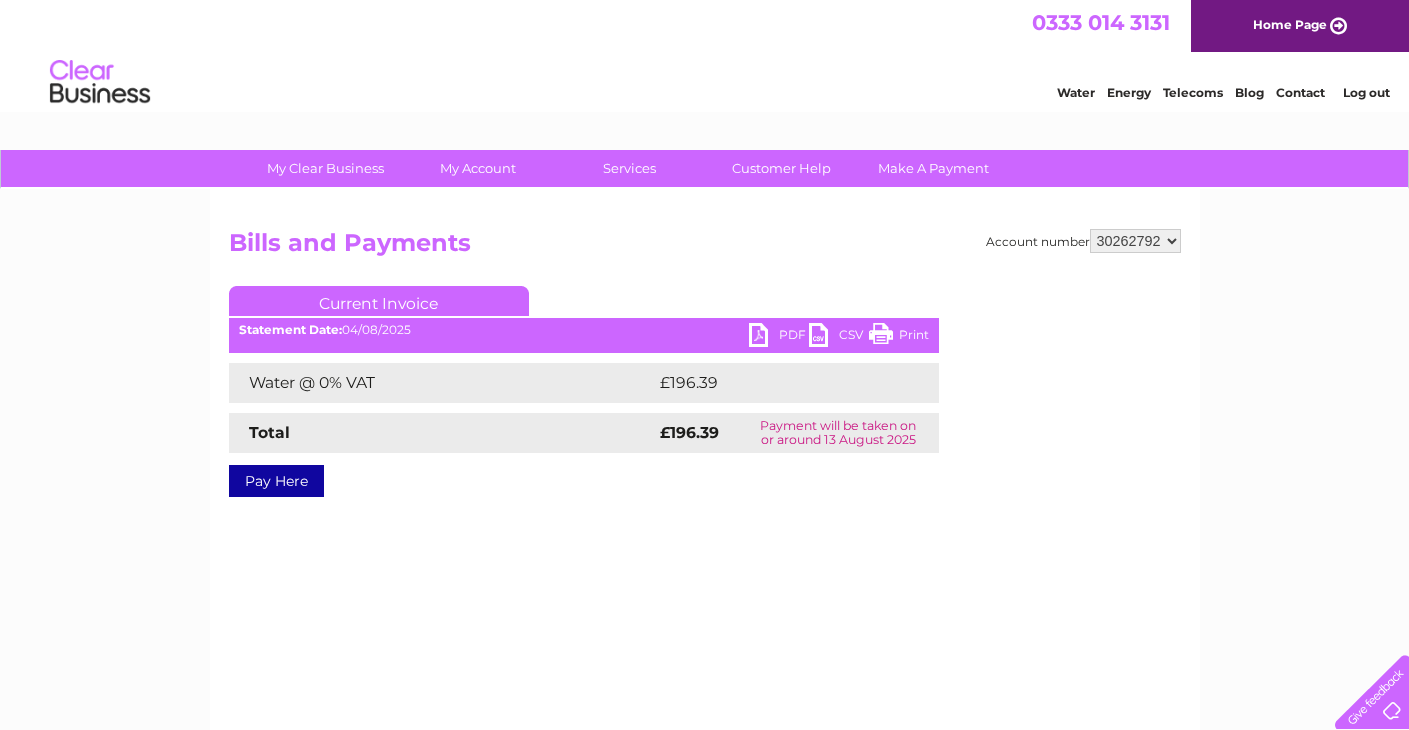 scroll, scrollTop: 0, scrollLeft: 0, axis: both 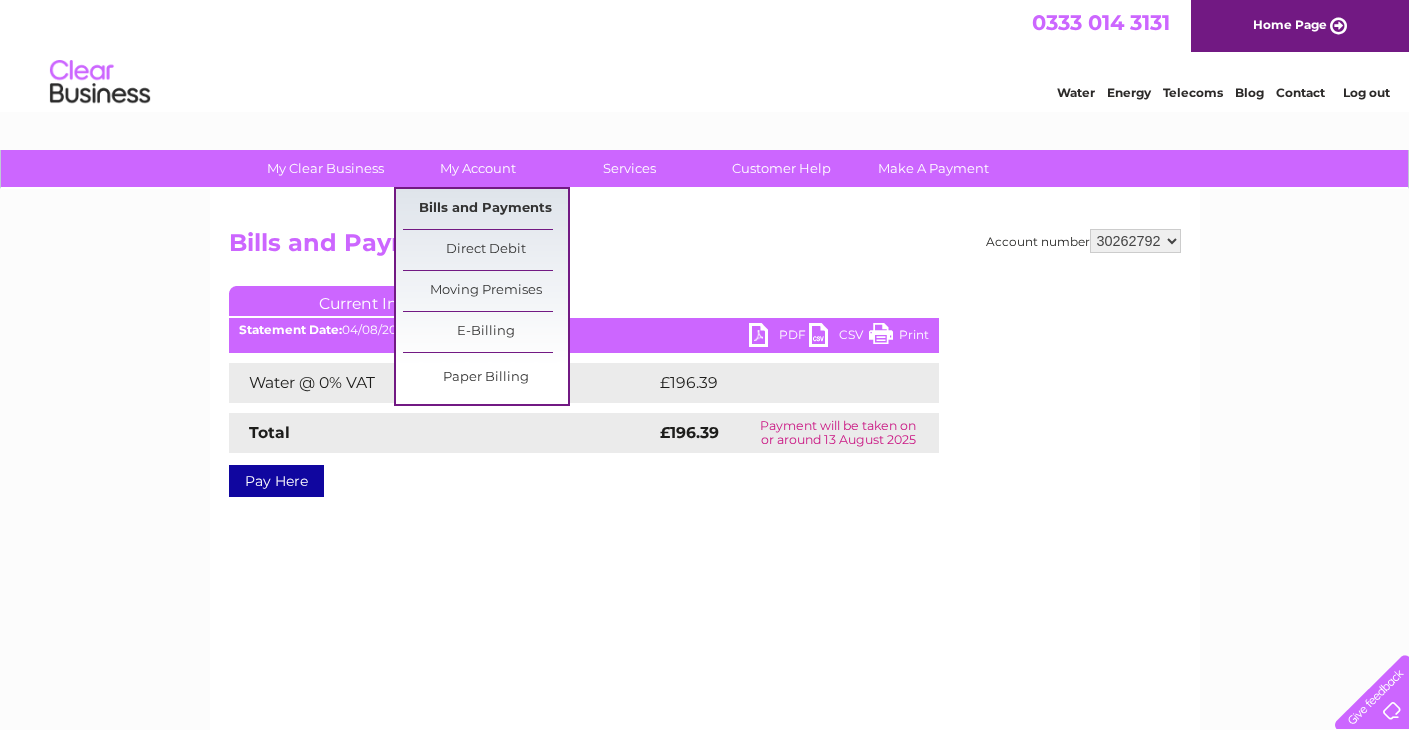 click on "Bills and Payments" at bounding box center (485, 209) 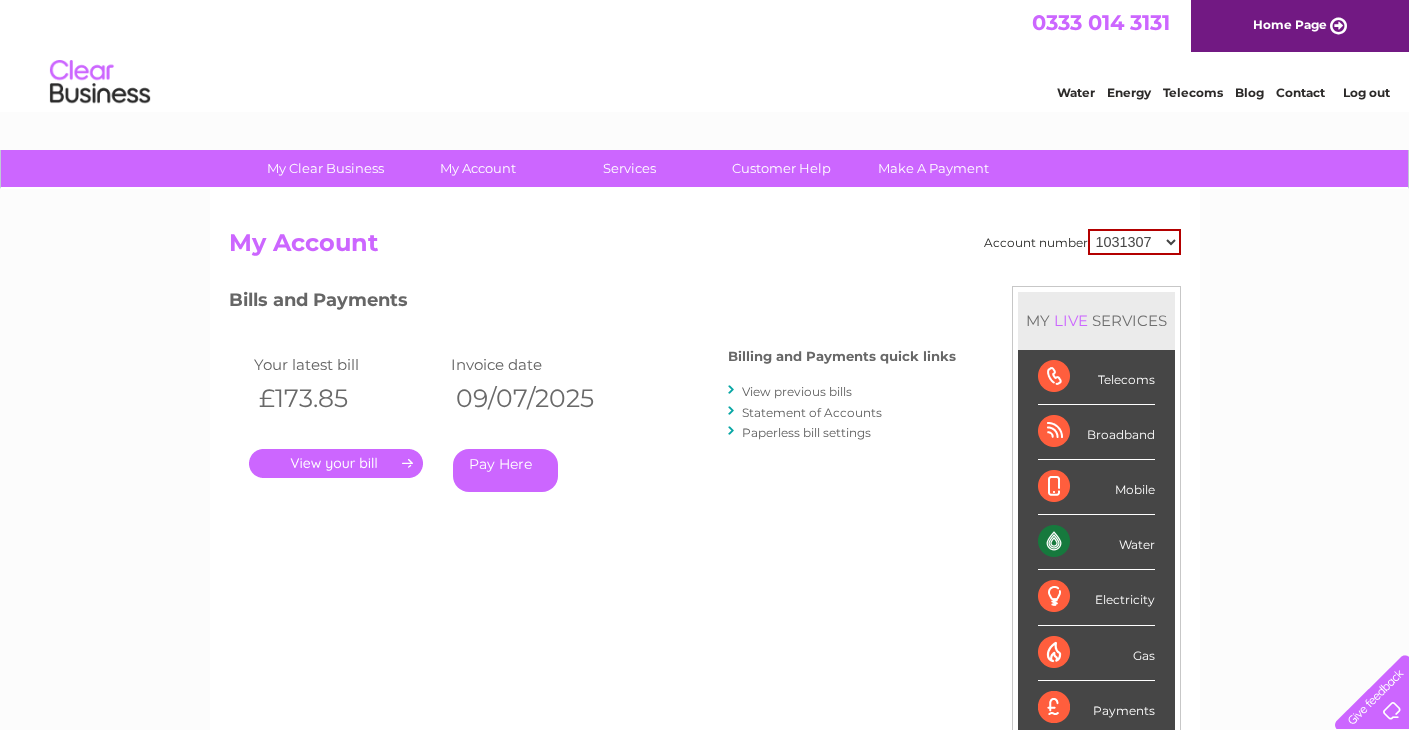 scroll, scrollTop: 0, scrollLeft: 0, axis: both 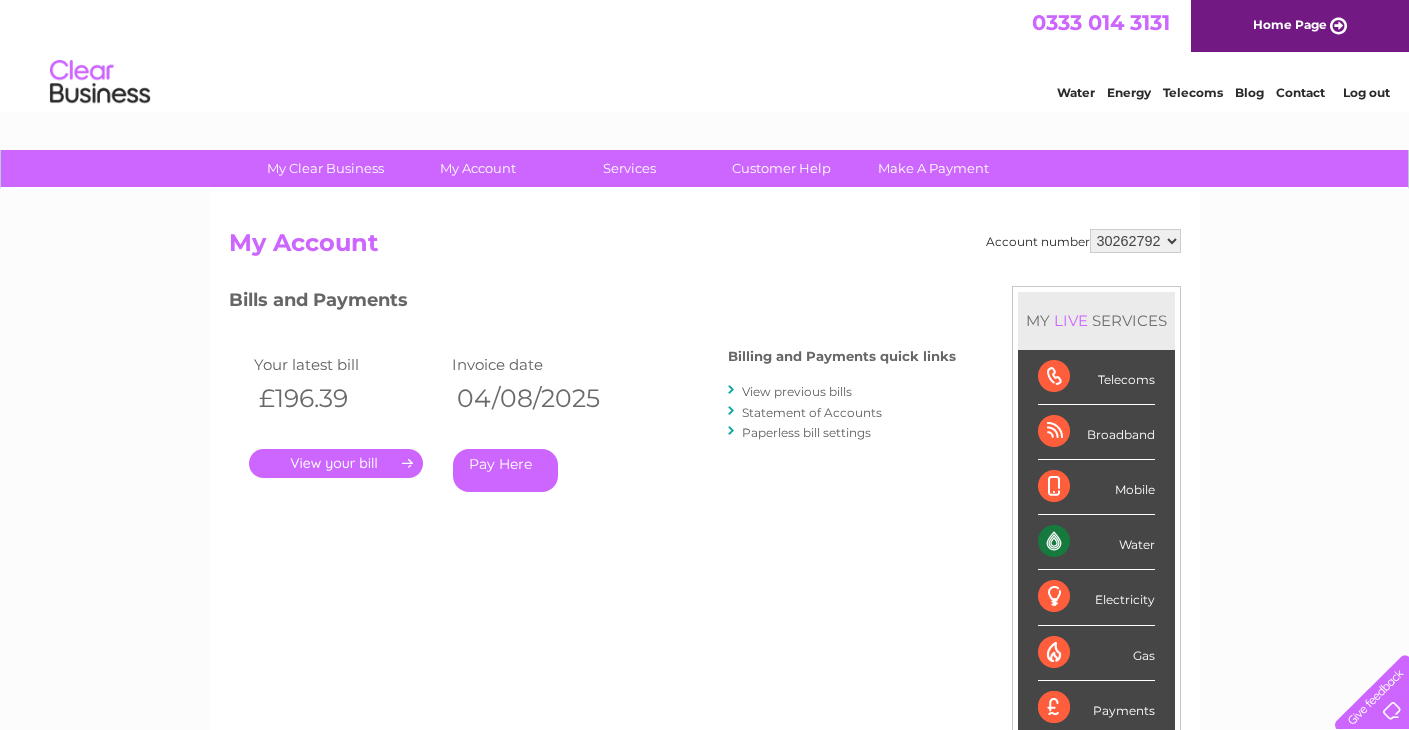 click on "View previous bills" at bounding box center (797, 391) 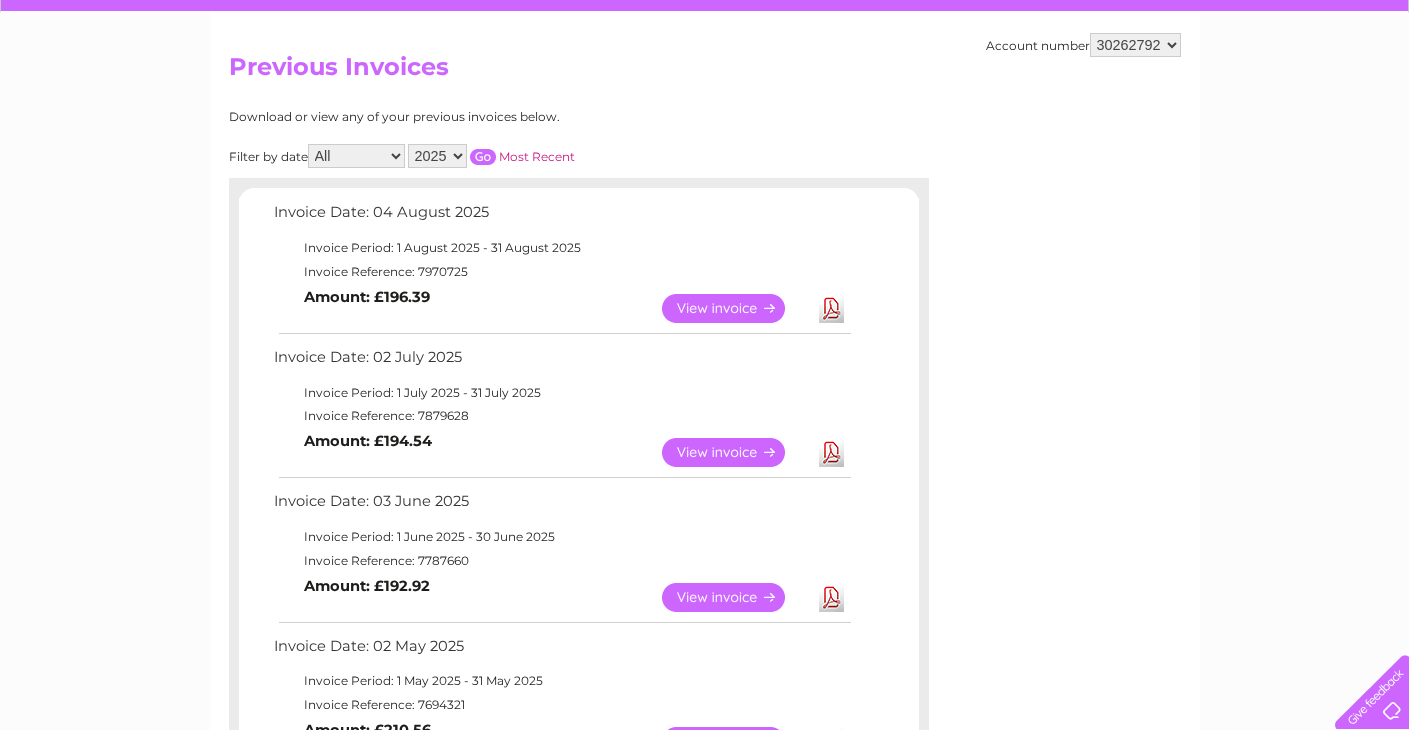 scroll, scrollTop: 381, scrollLeft: 0, axis: vertical 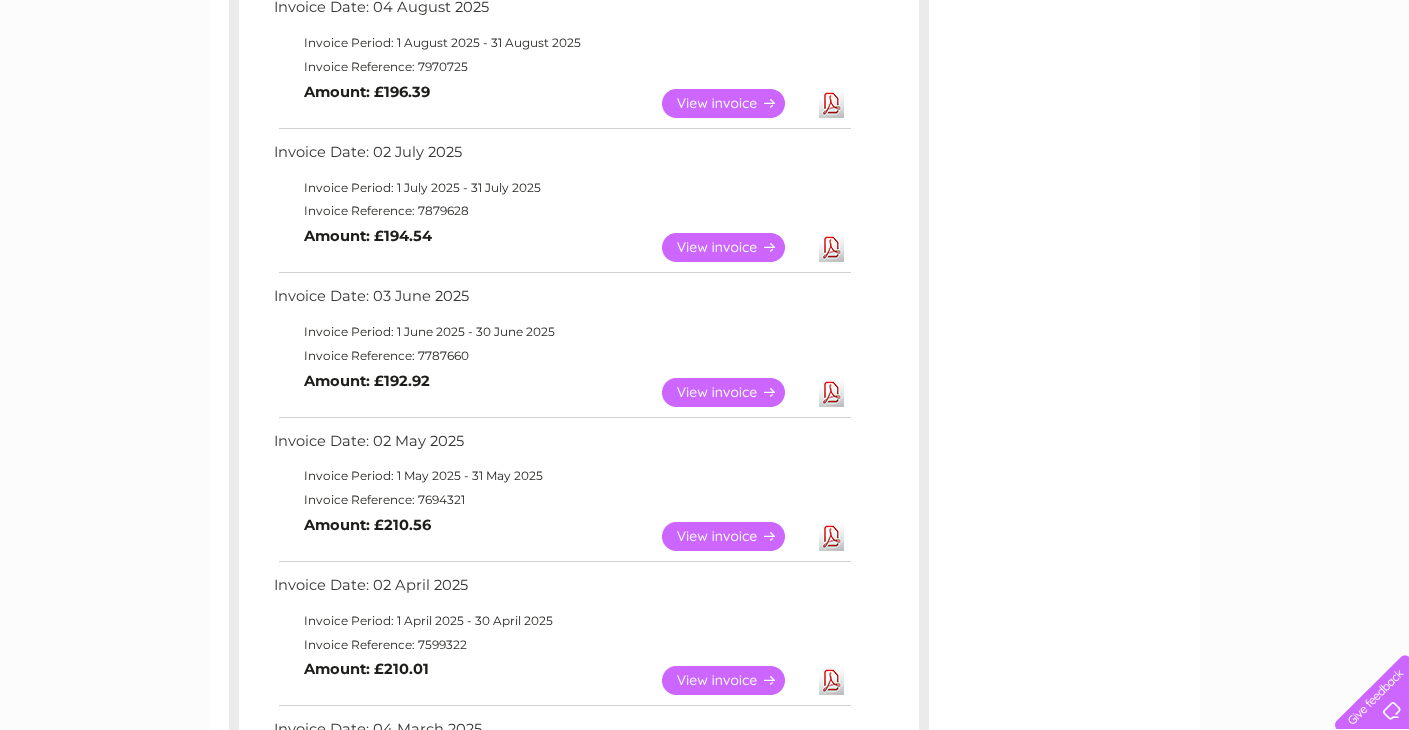 click on "View" at bounding box center (735, 247) 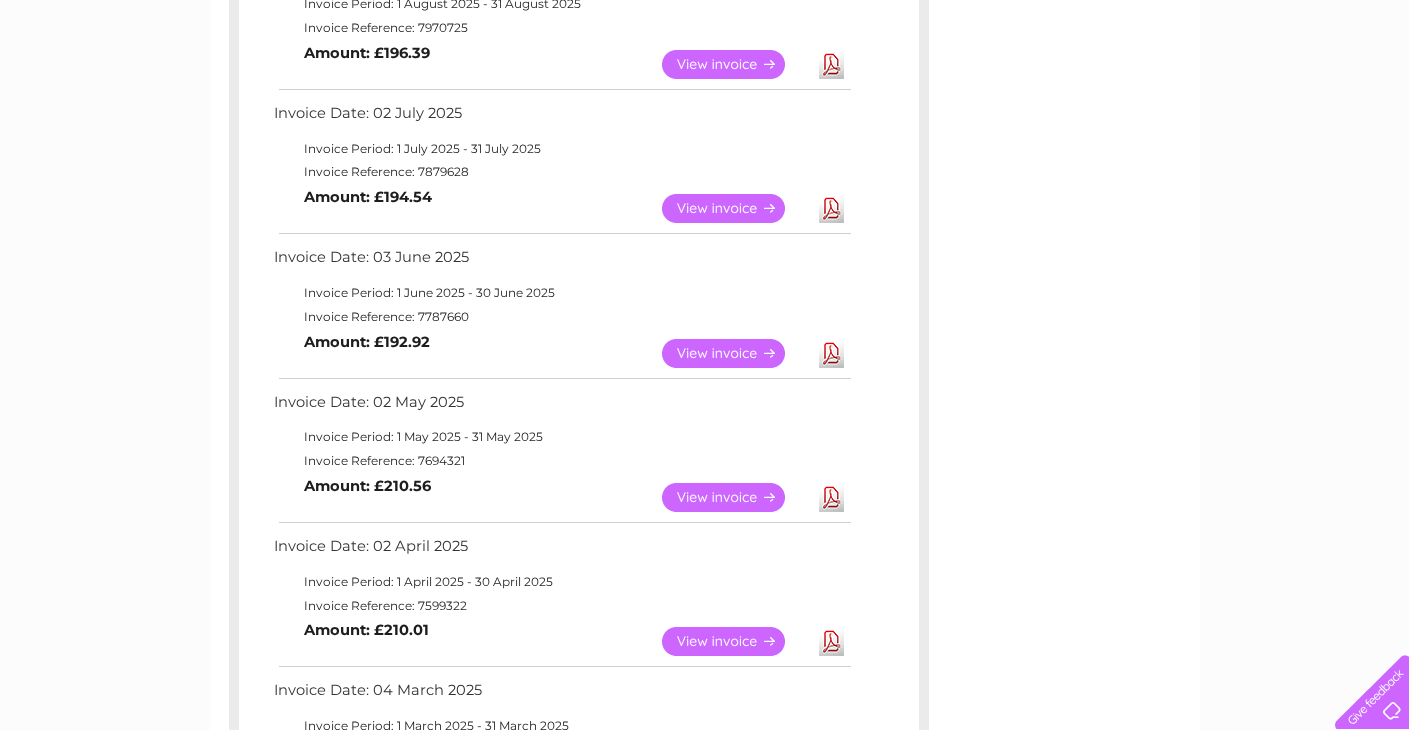 scroll, scrollTop: 446, scrollLeft: 0, axis: vertical 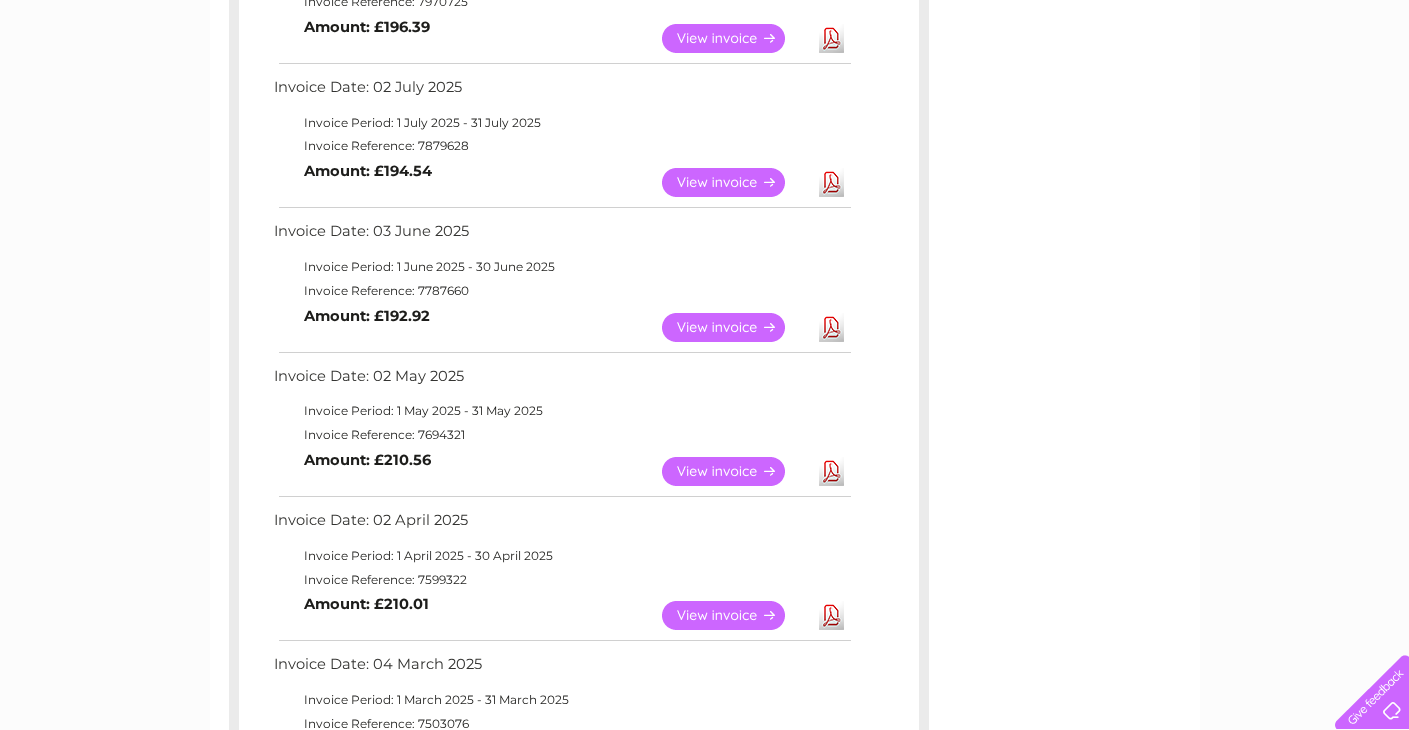 click on "View" at bounding box center (735, 327) 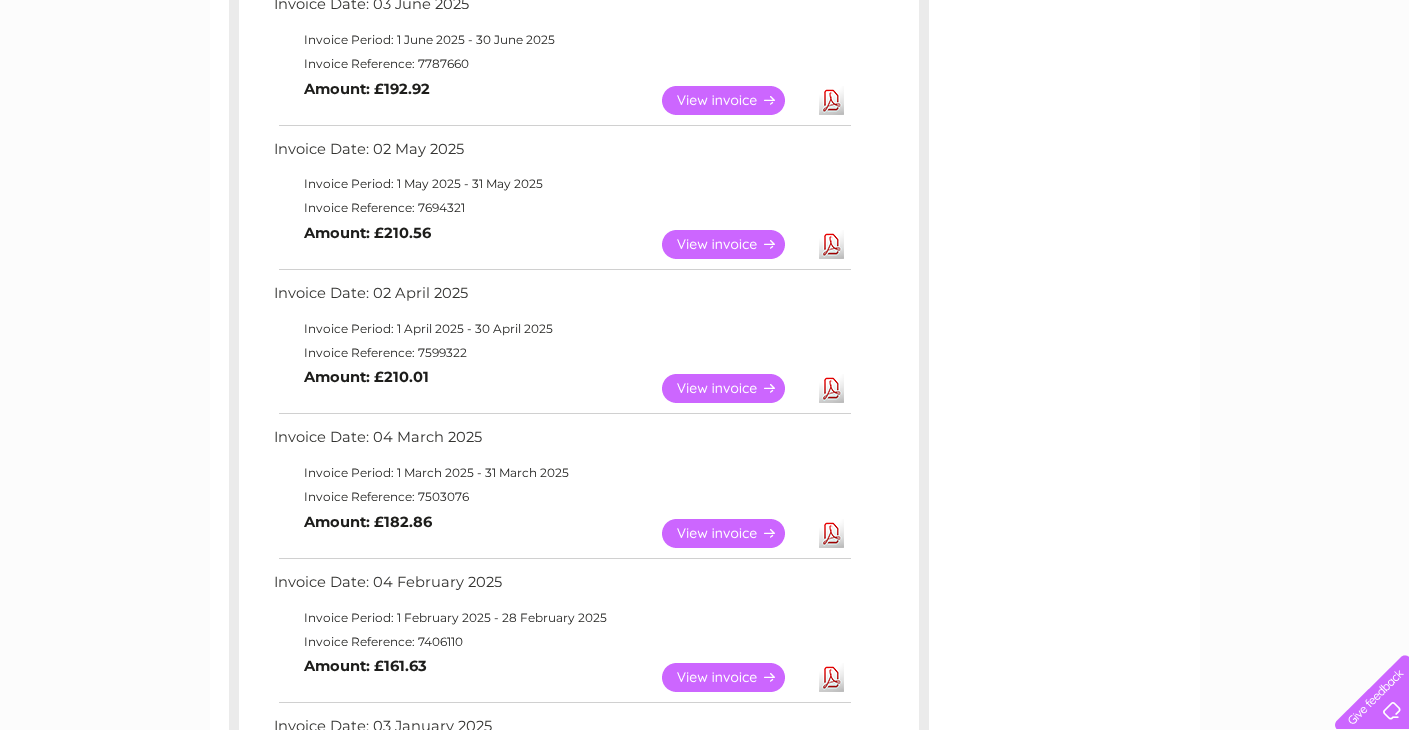 scroll, scrollTop: 699, scrollLeft: 0, axis: vertical 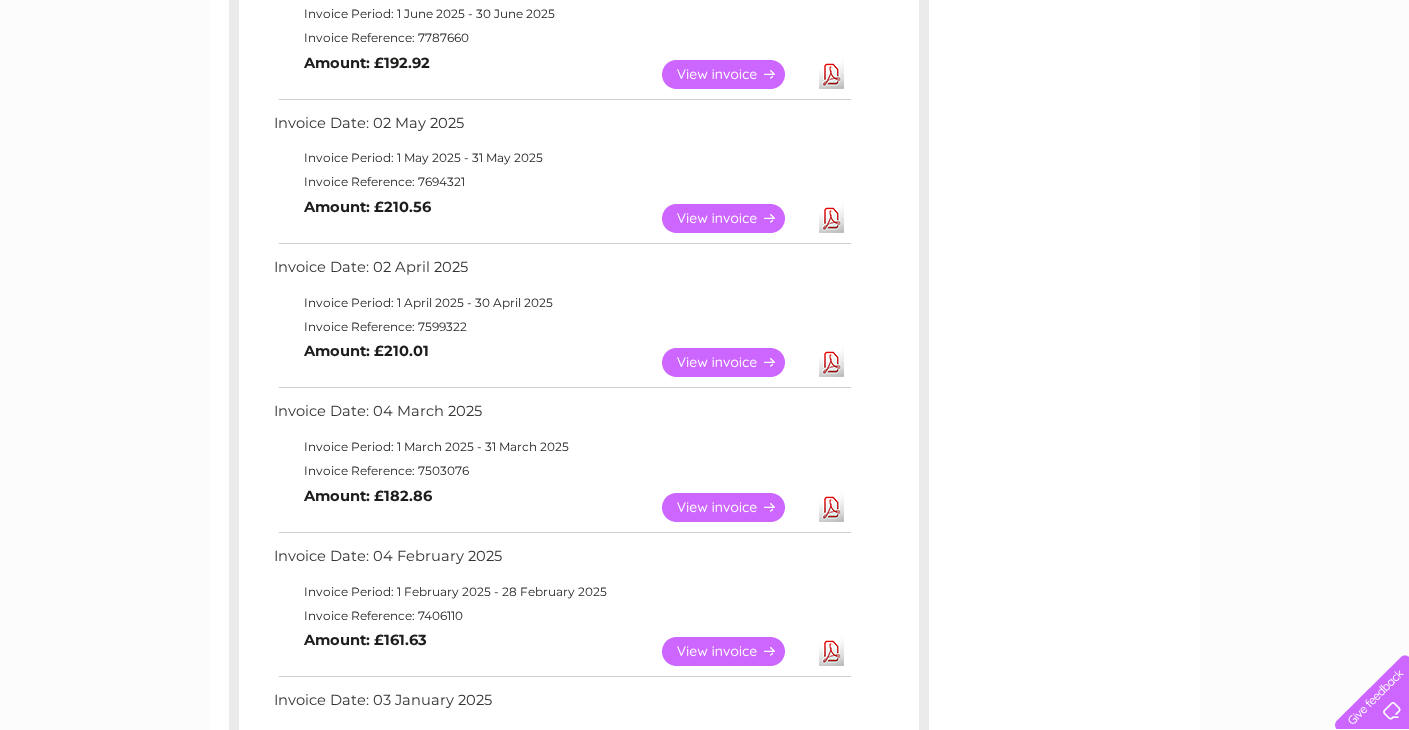 click on "View" at bounding box center [735, 507] 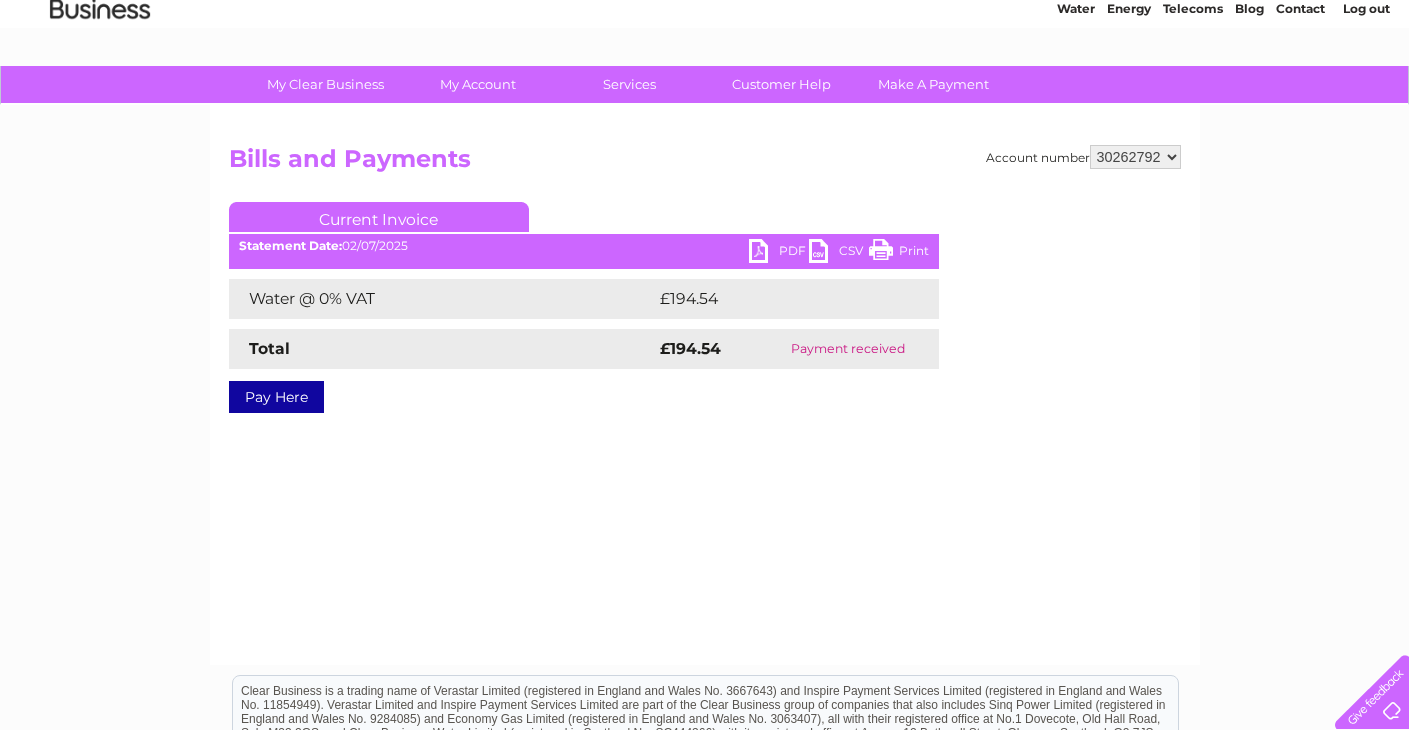 scroll, scrollTop: 109, scrollLeft: 0, axis: vertical 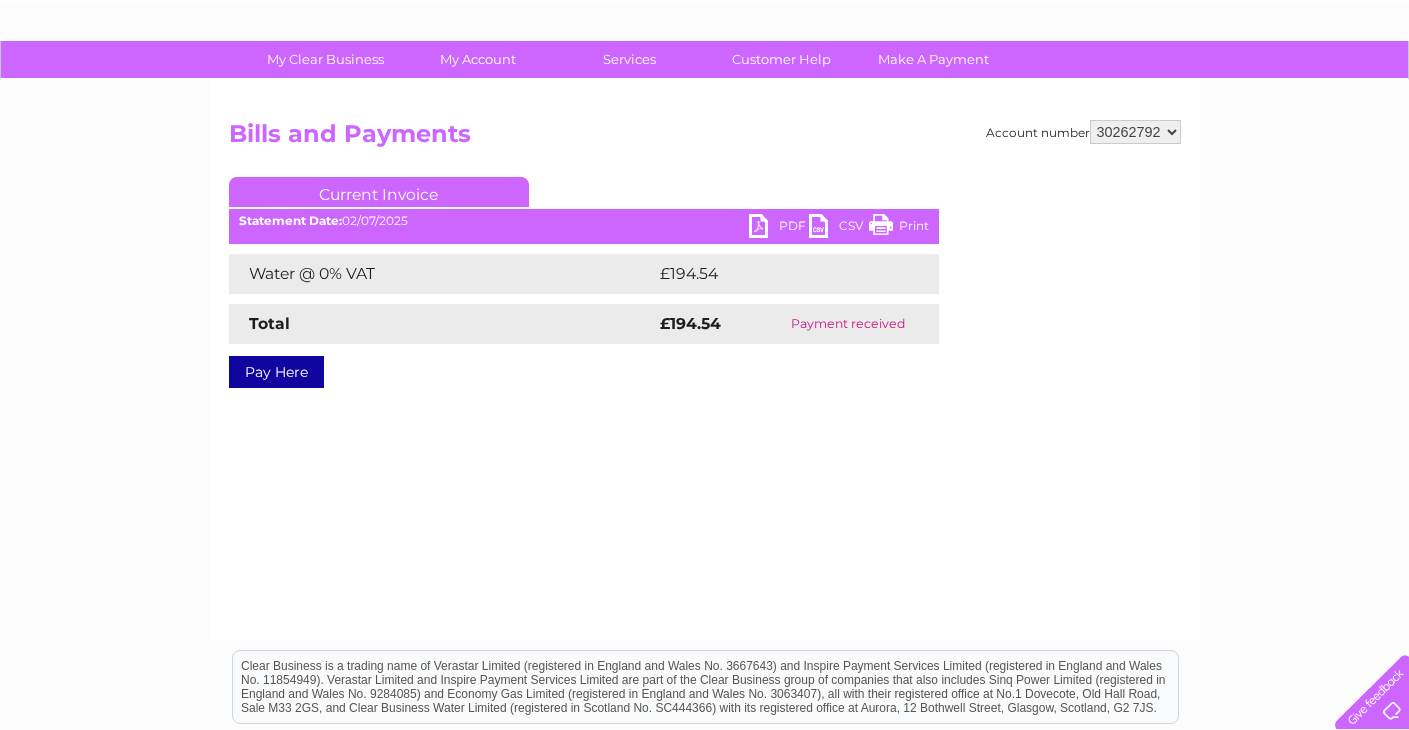 click on "PDF" at bounding box center [779, 228] 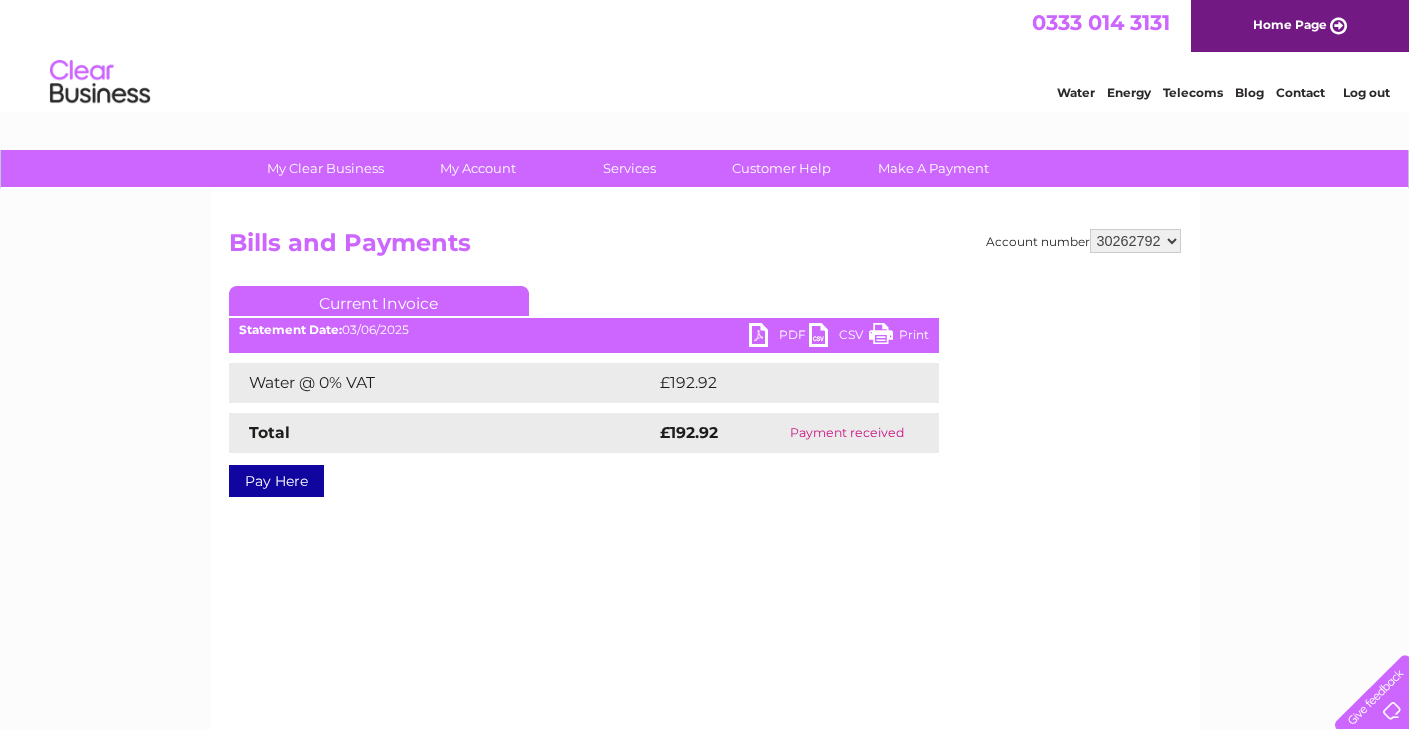 scroll, scrollTop: 0, scrollLeft: 0, axis: both 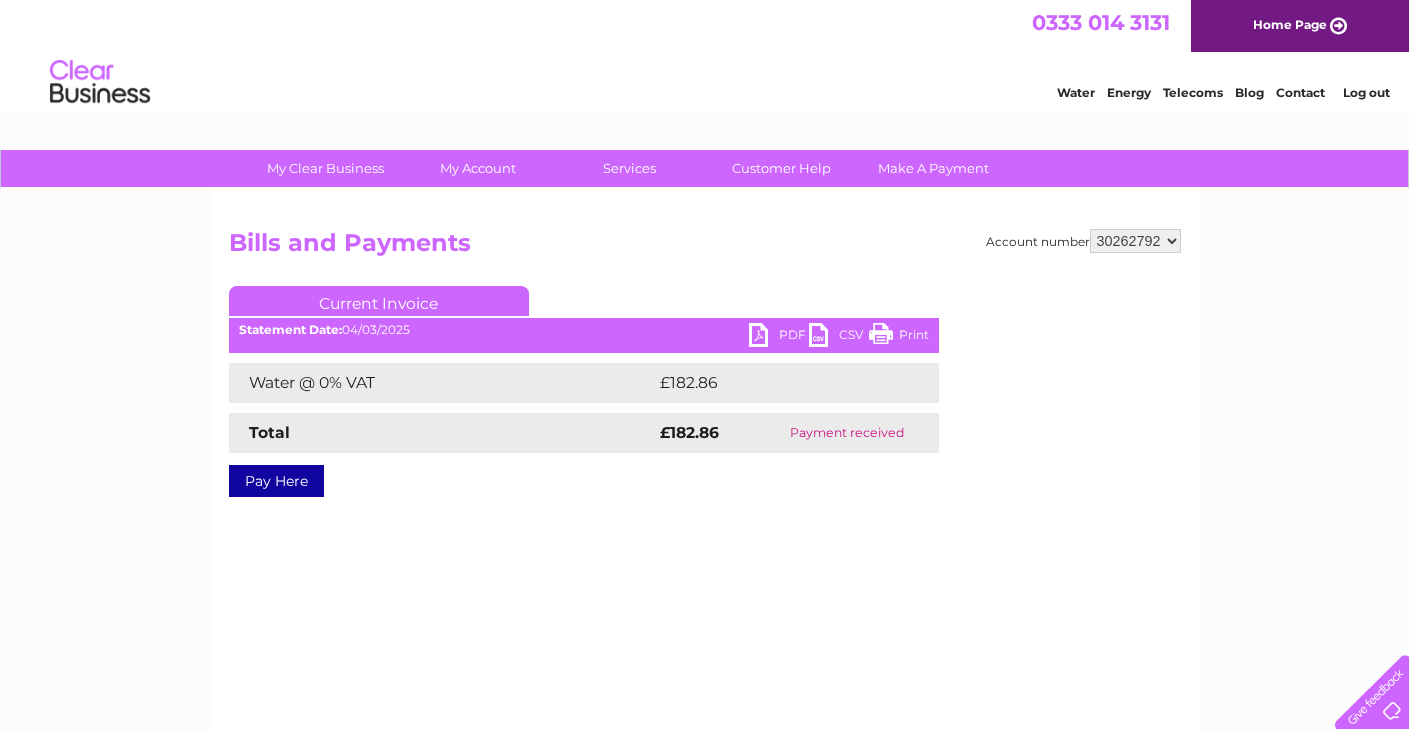 click on "PDF" at bounding box center [779, 337] 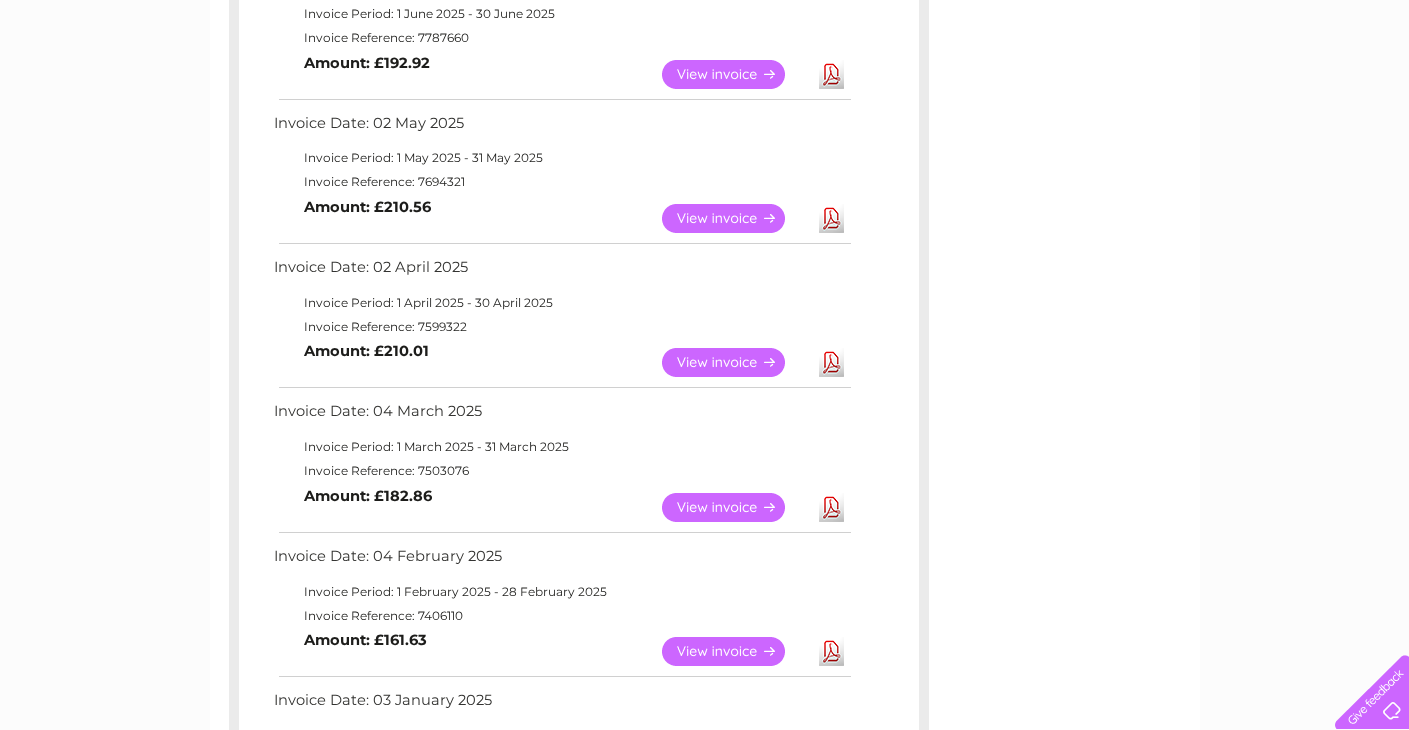 scroll, scrollTop: 0, scrollLeft: 0, axis: both 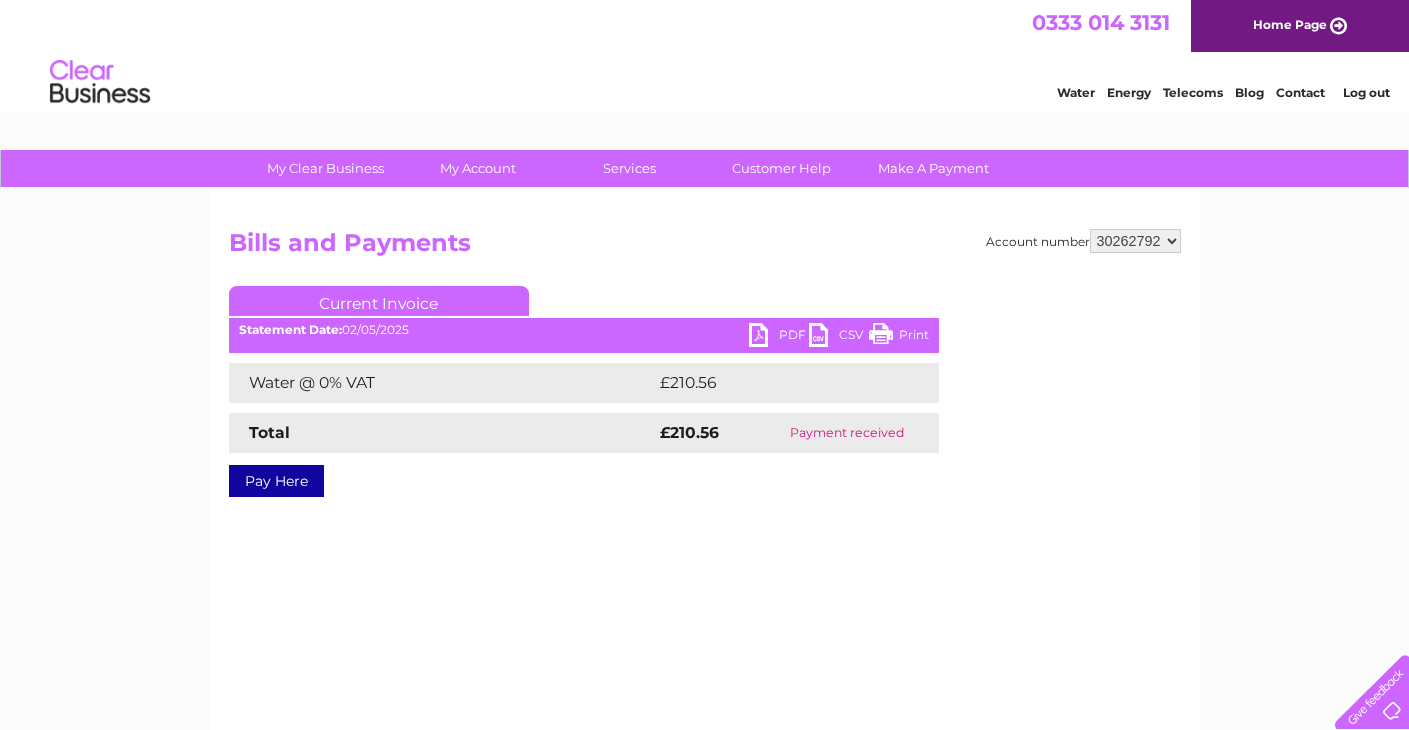 click on "PDF" at bounding box center (779, 337) 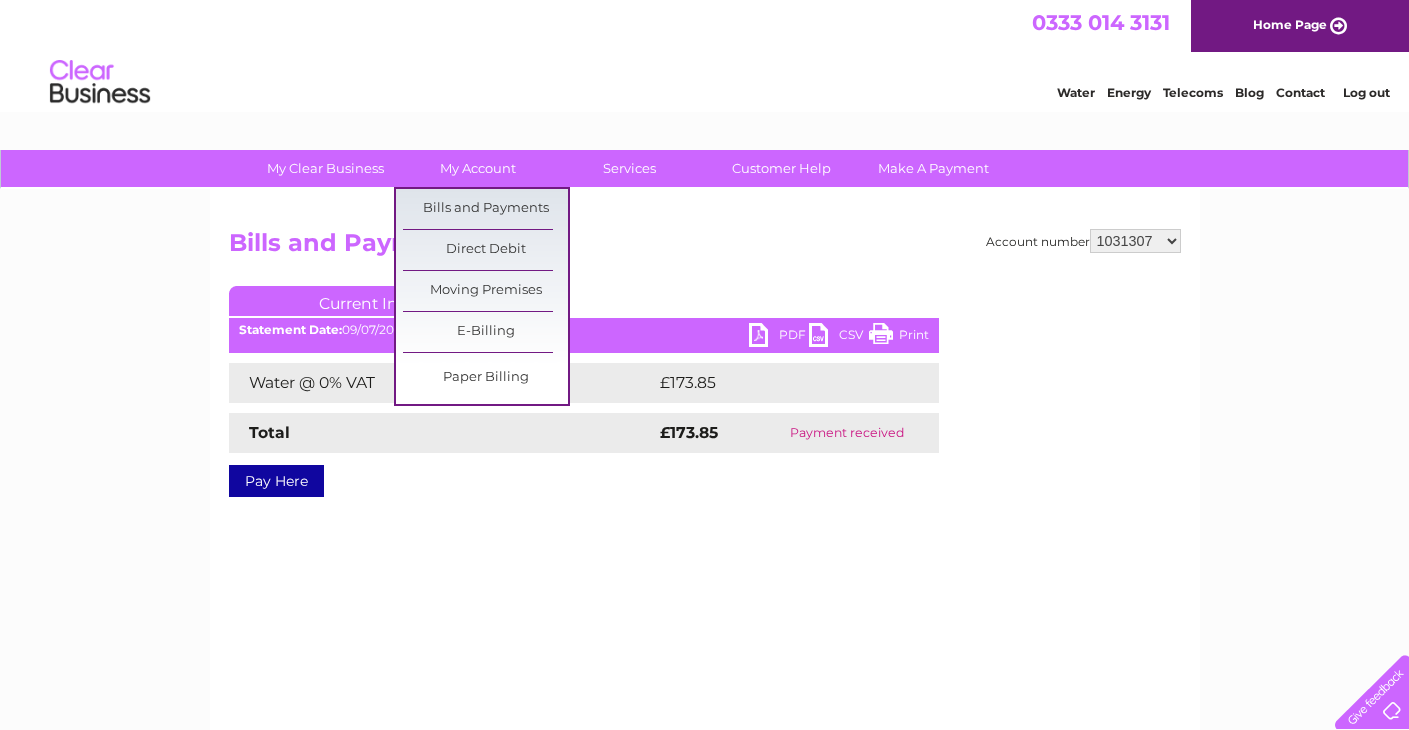scroll, scrollTop: 0, scrollLeft: 0, axis: both 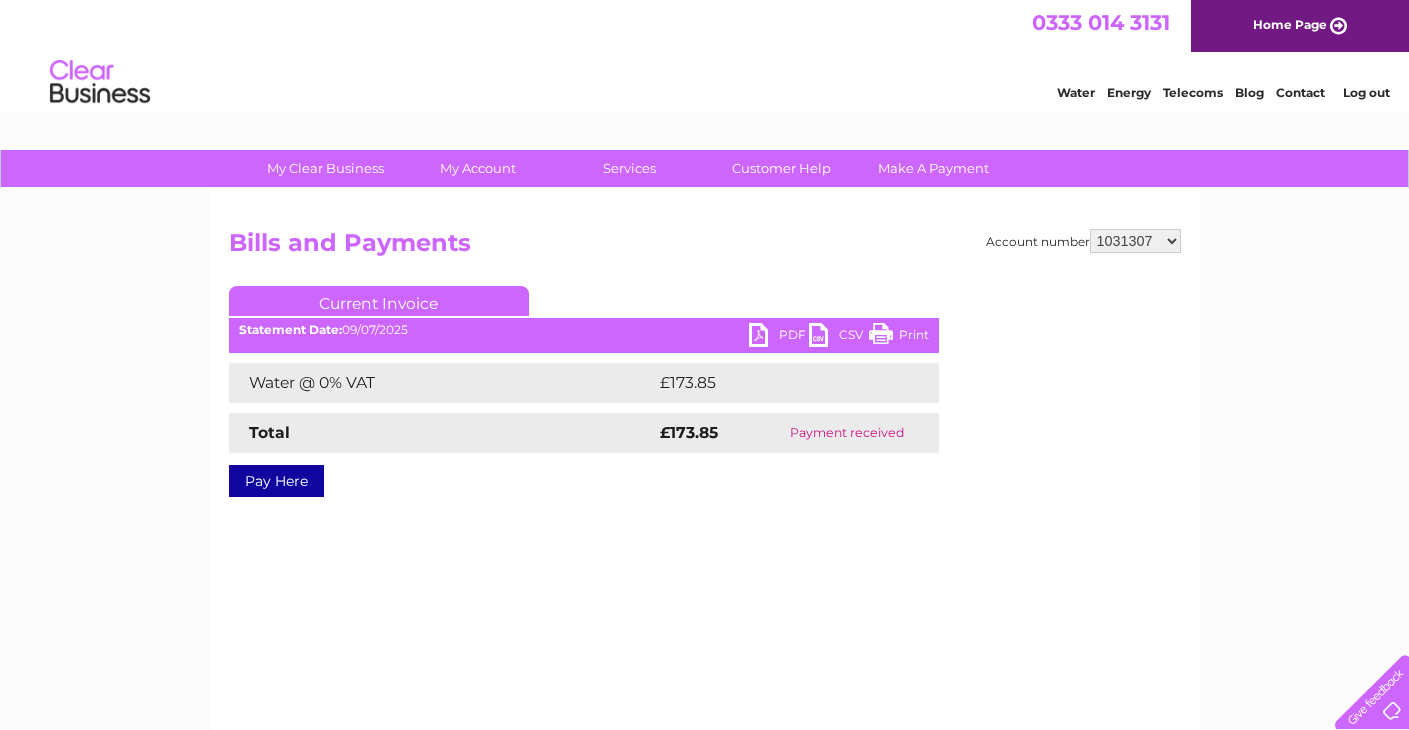 click on "PDF" at bounding box center [779, 337] 